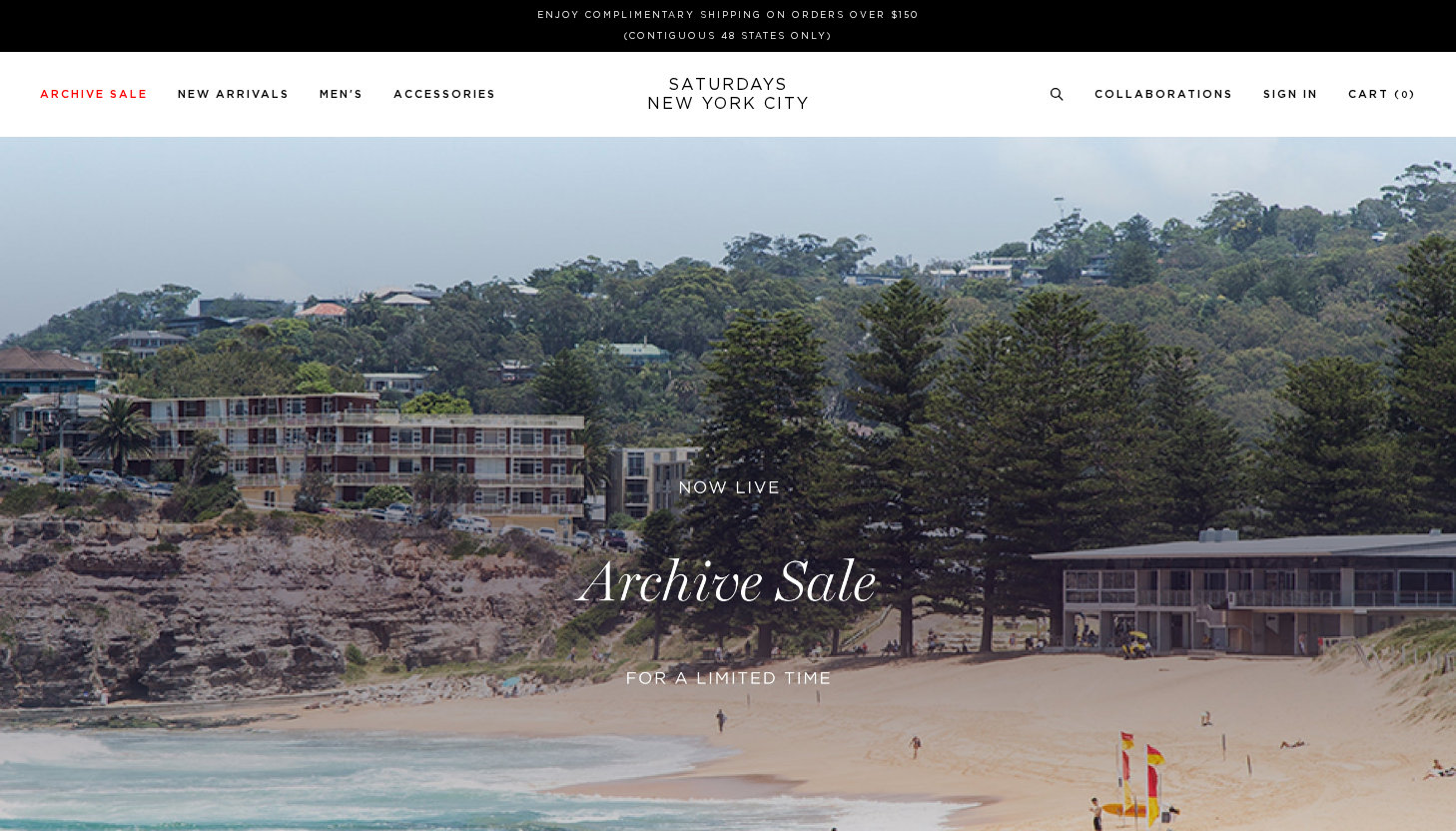 scroll, scrollTop: 0, scrollLeft: 0, axis: both 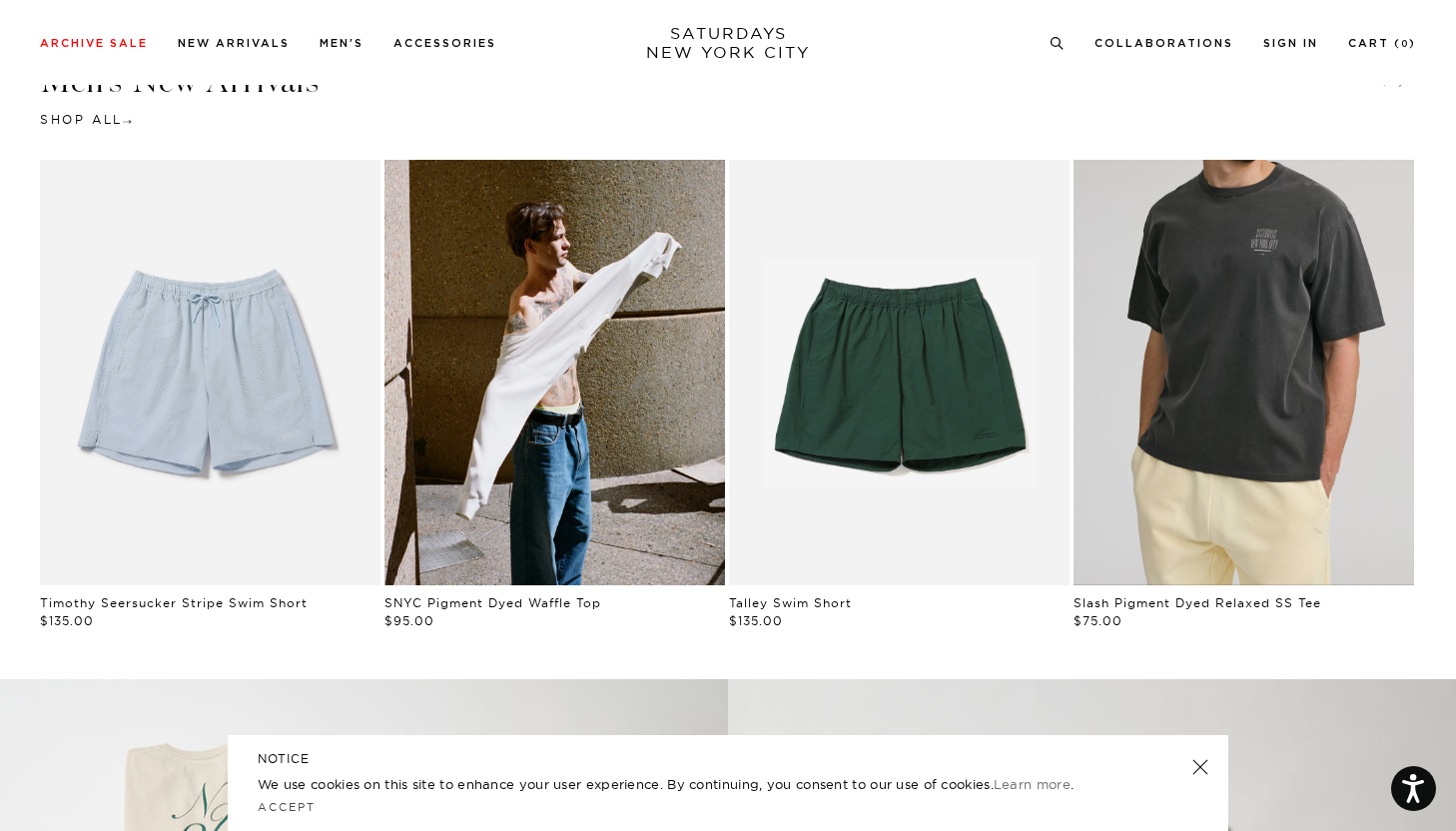 click at bounding box center (1243, 373) 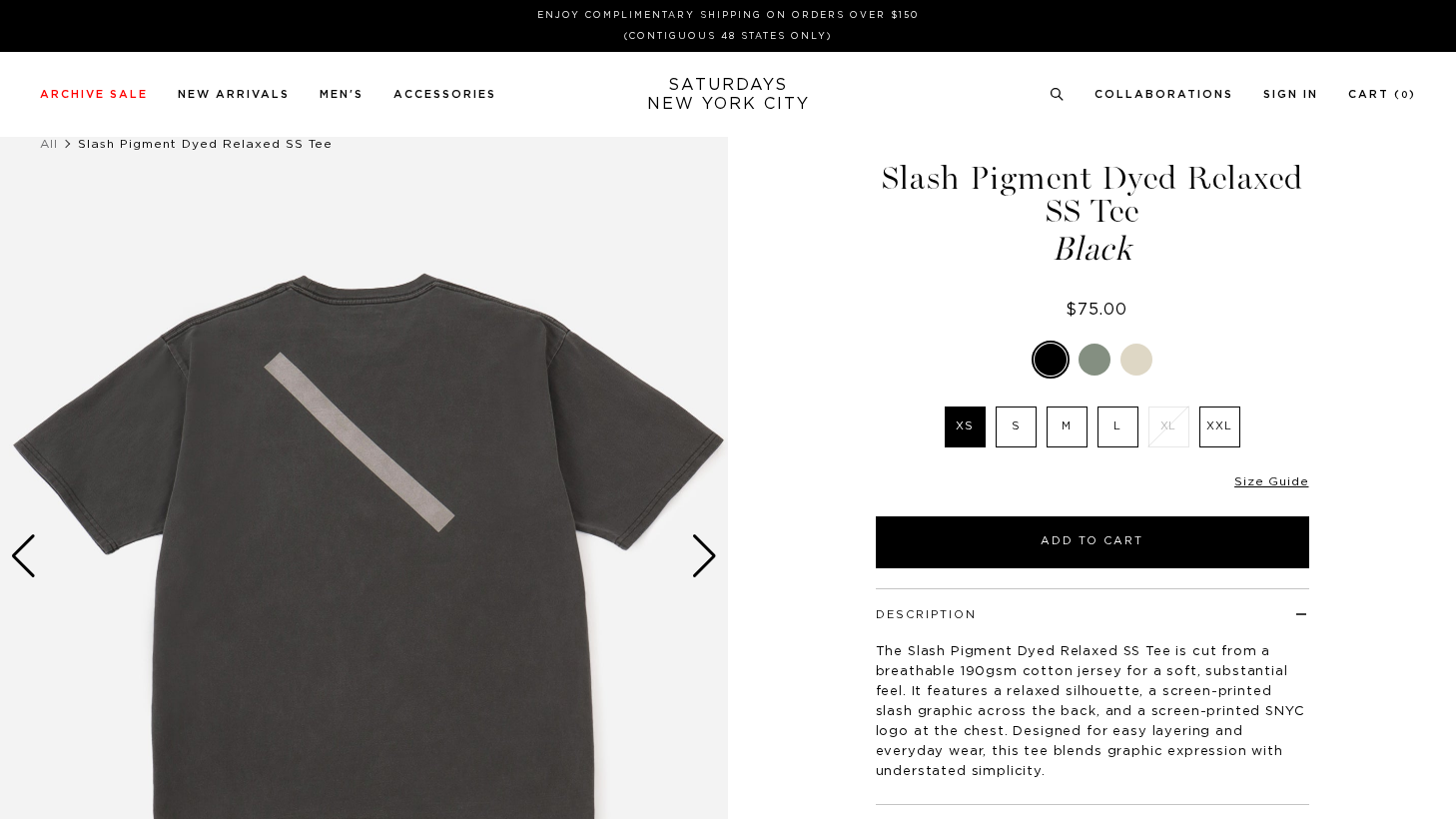 scroll, scrollTop: 0, scrollLeft: 0, axis: both 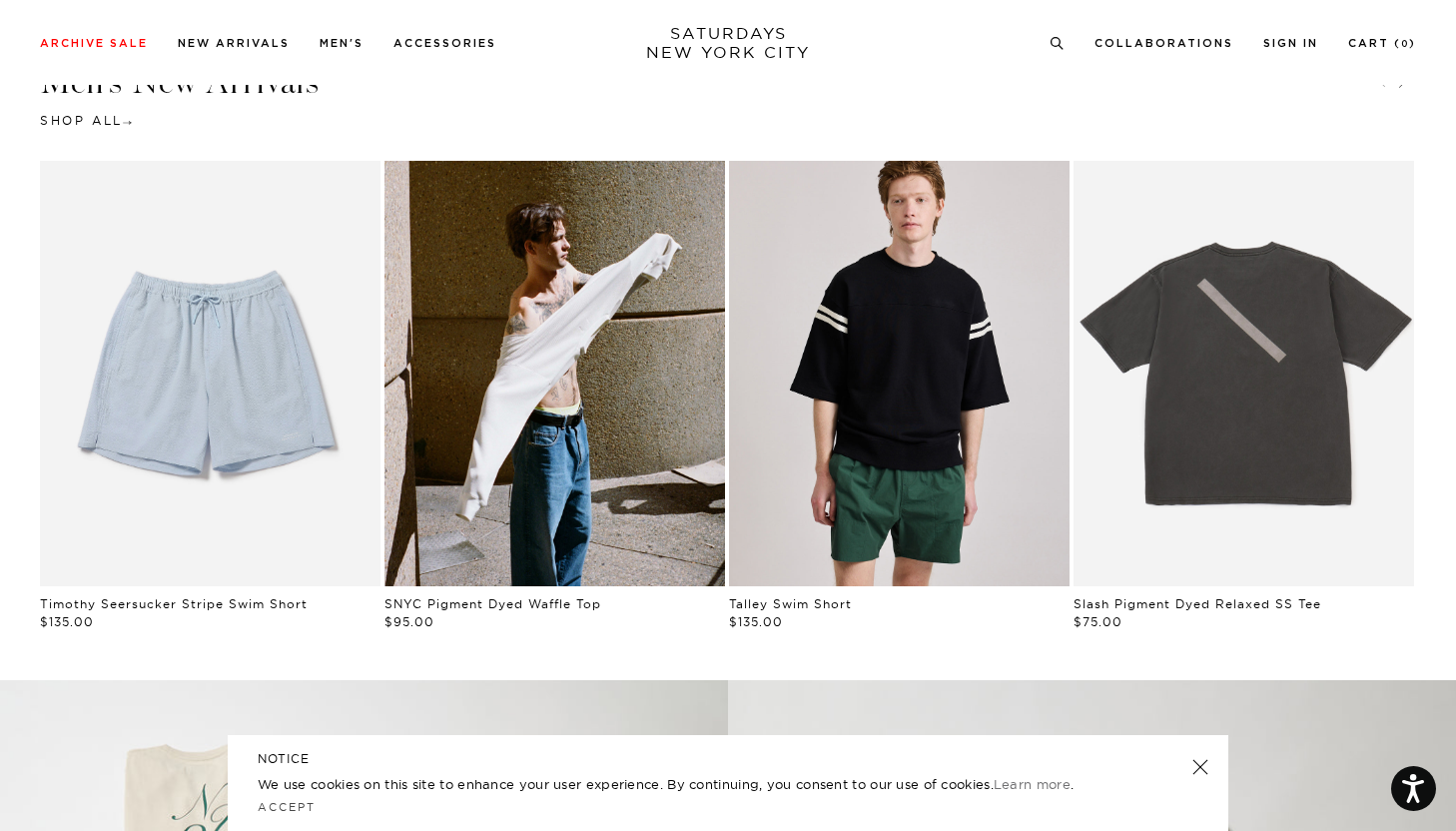 click at bounding box center [899, 374] 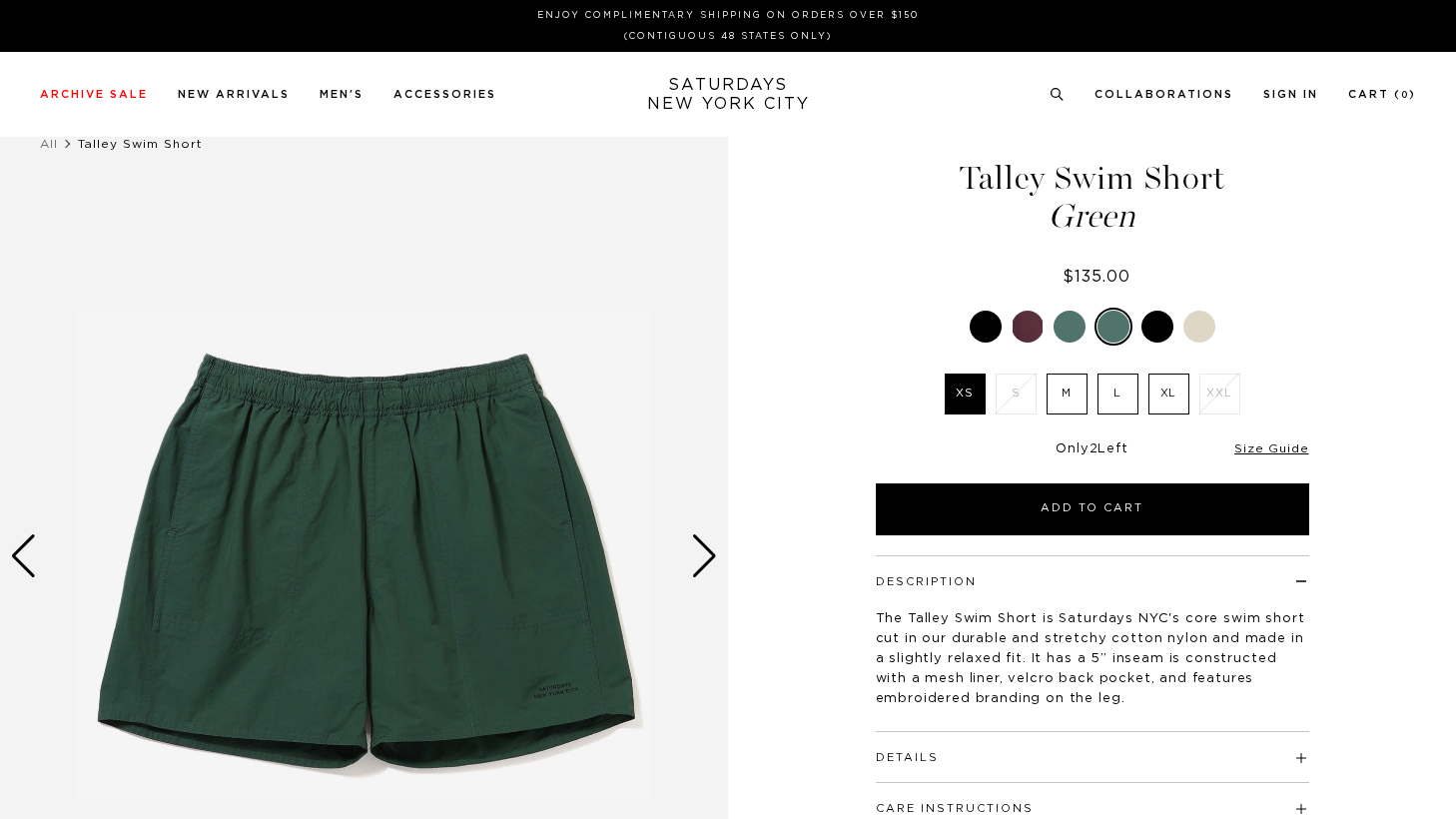 scroll, scrollTop: 0, scrollLeft: 0, axis: both 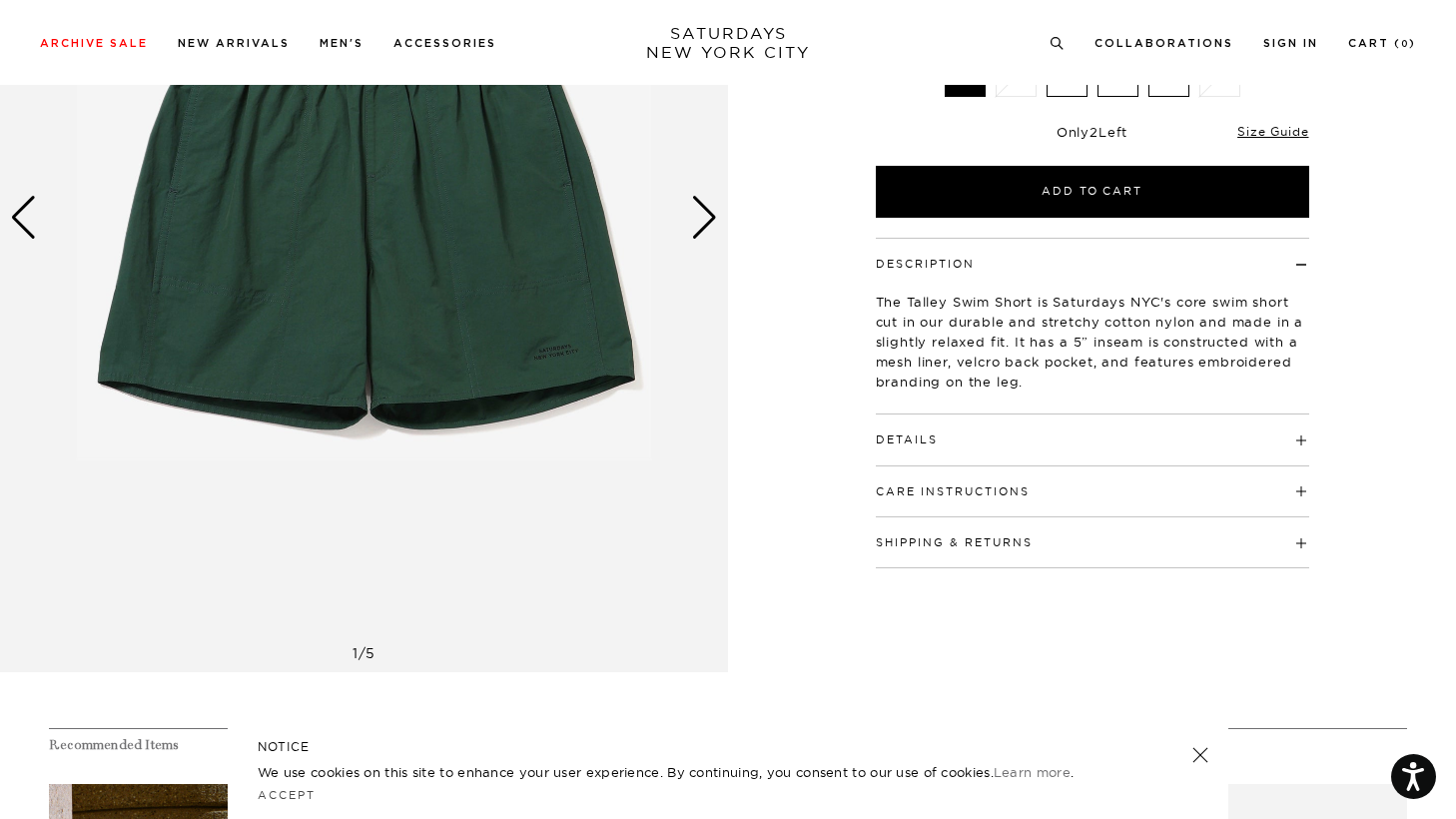 click at bounding box center (938, 439) 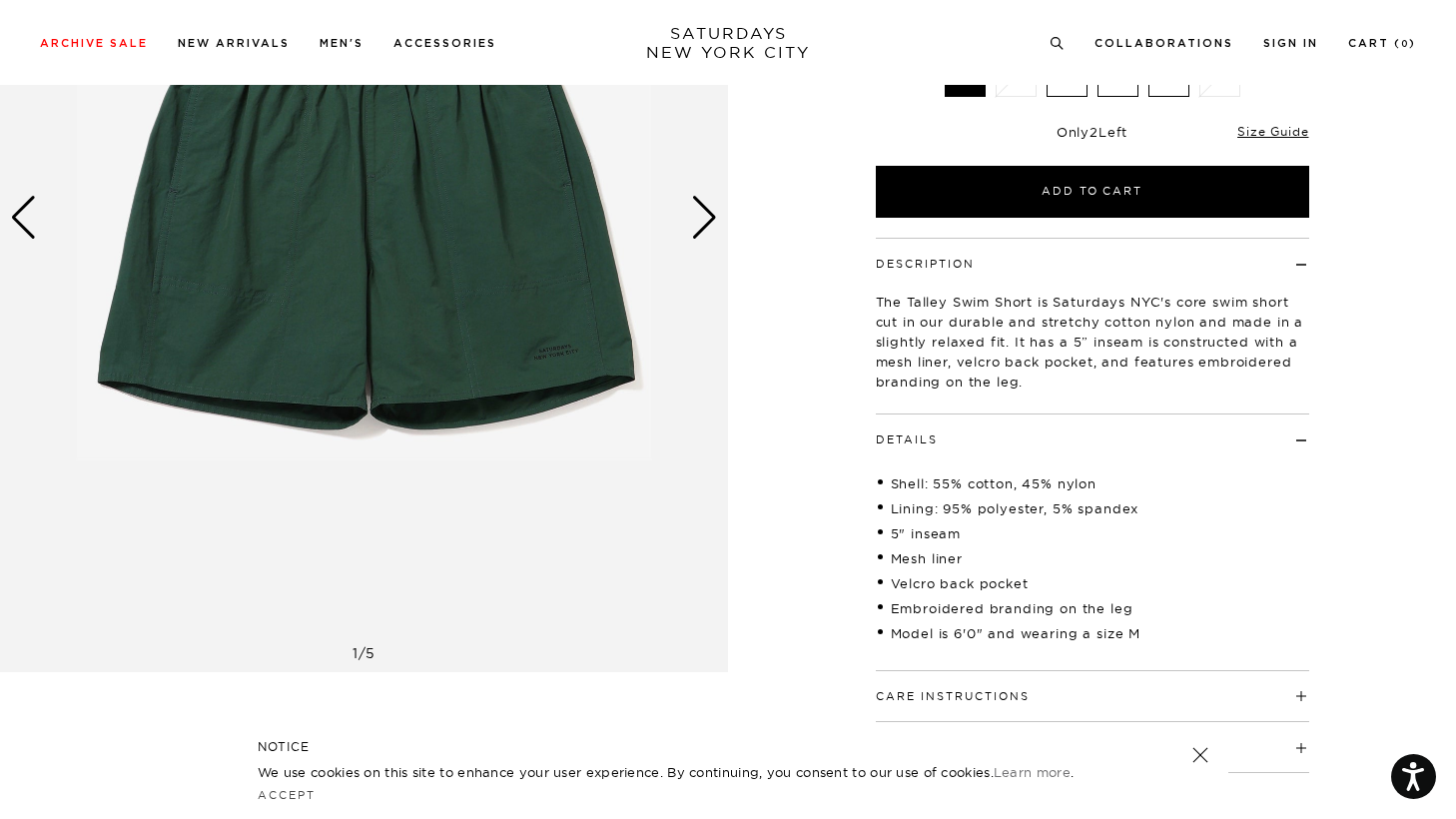click at bounding box center [1030, 696] 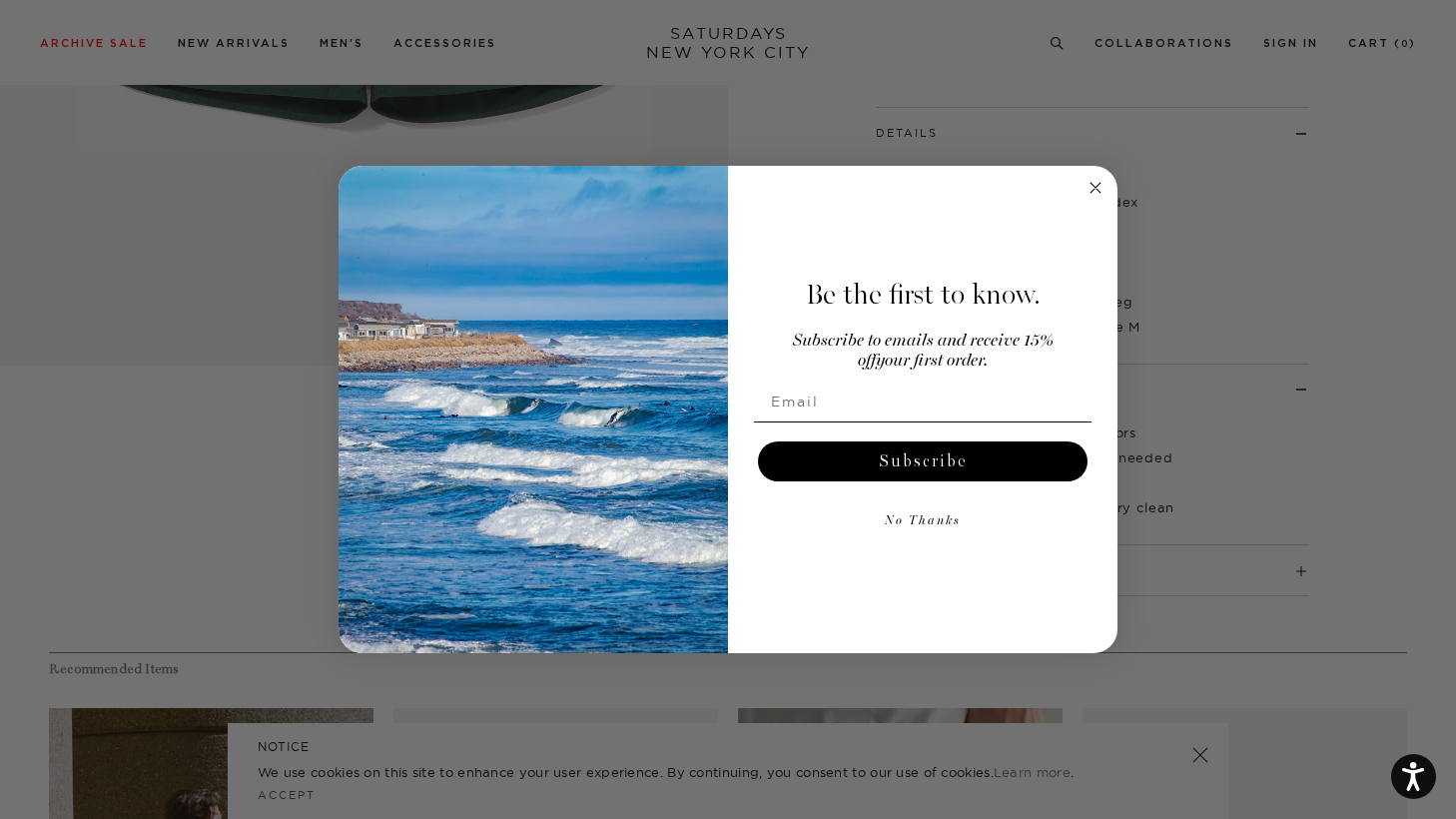 scroll, scrollTop: 648, scrollLeft: 0, axis: vertical 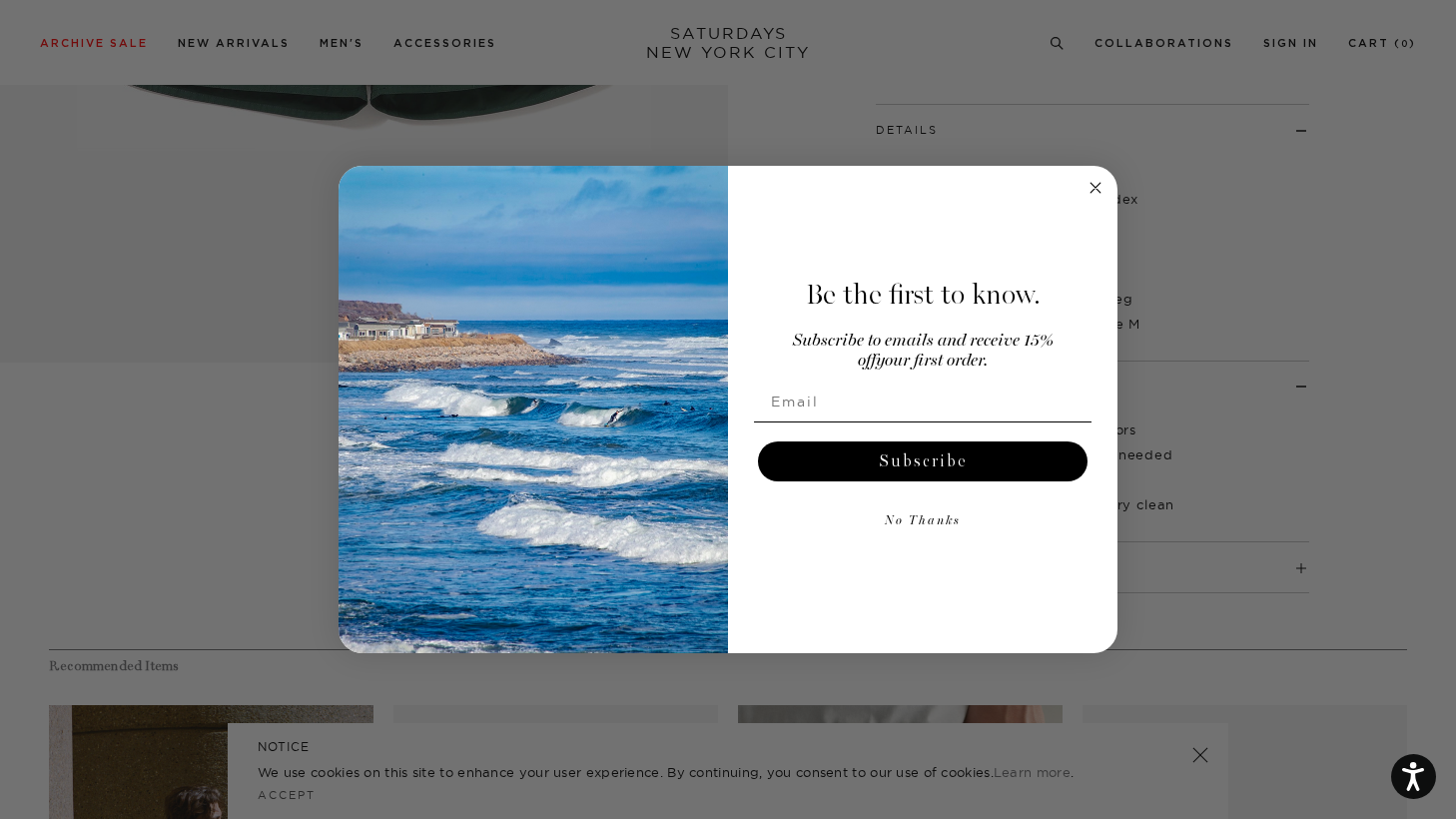 click 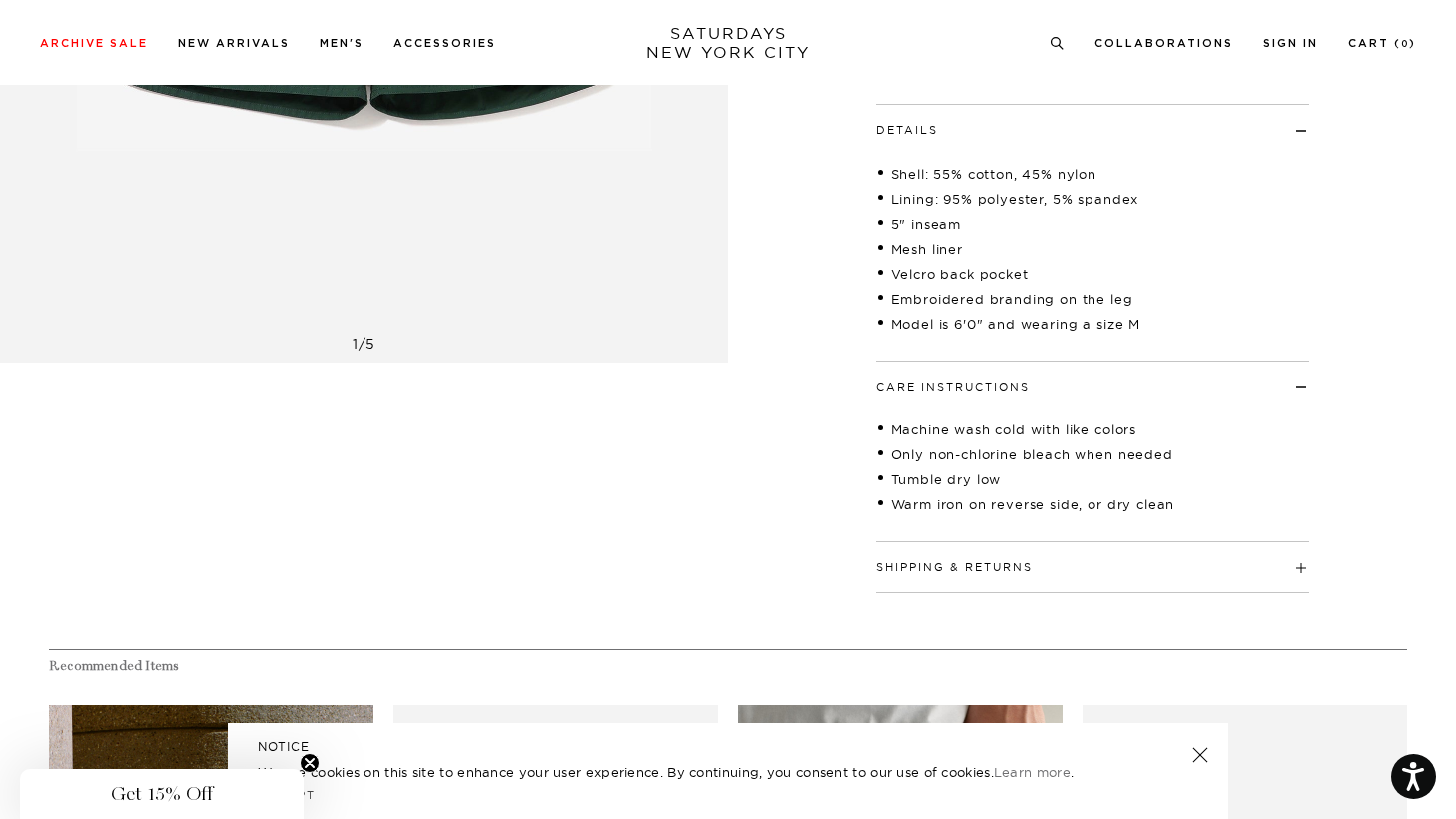 scroll, scrollTop: 699, scrollLeft: 0, axis: vertical 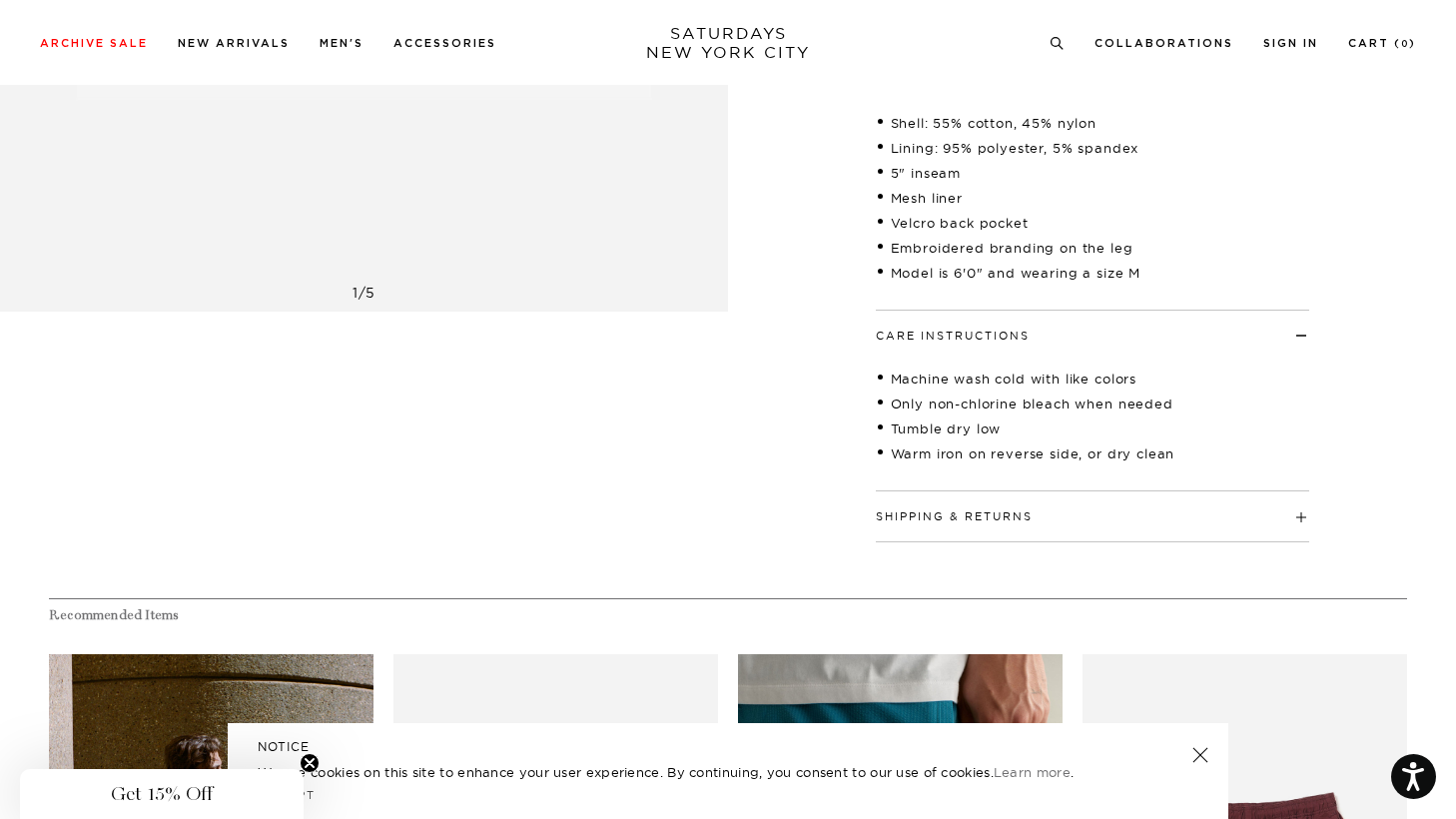 click on "Shipping & Returns" at bounding box center (1092, 507) 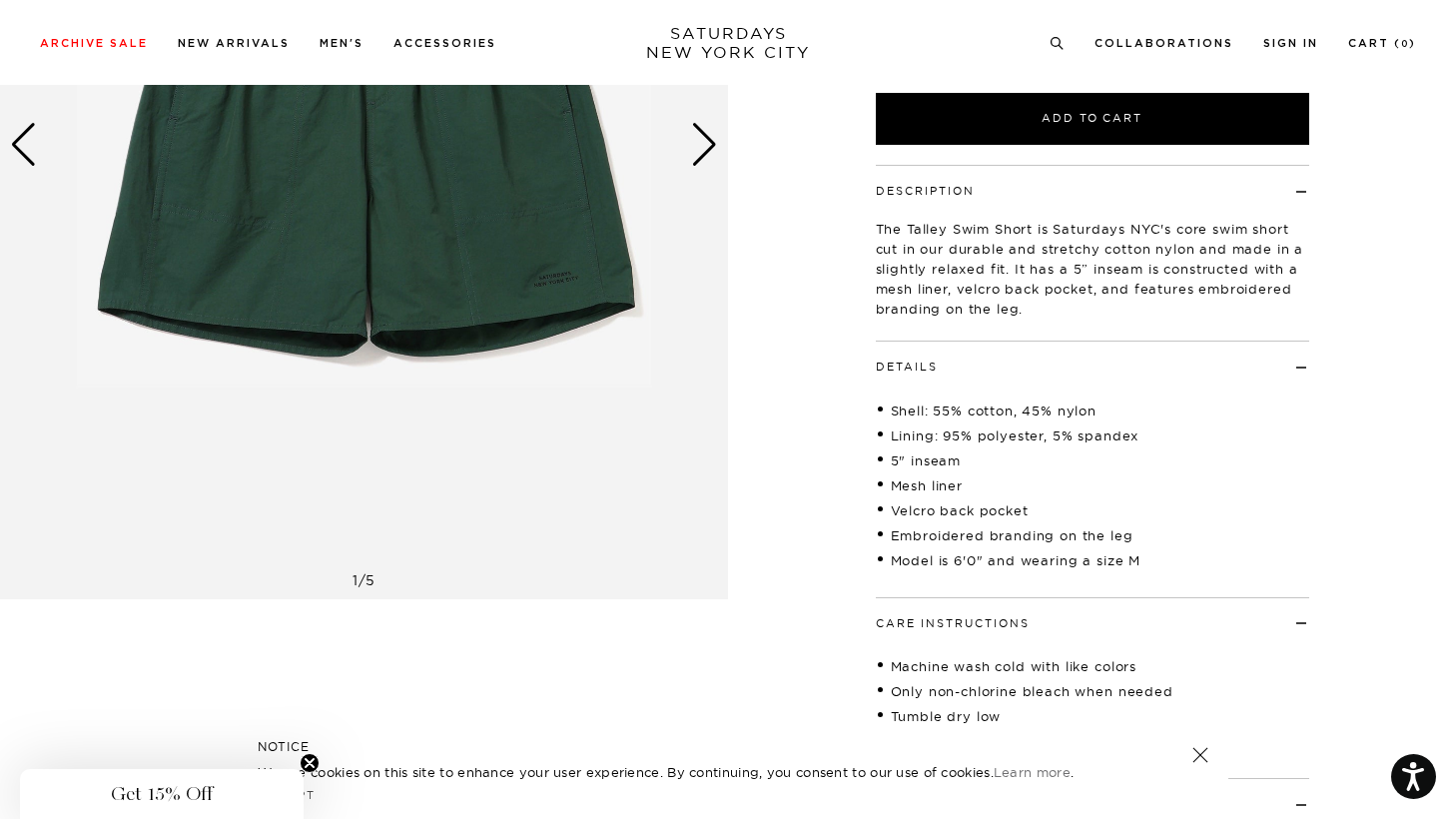 scroll, scrollTop: 0, scrollLeft: 0, axis: both 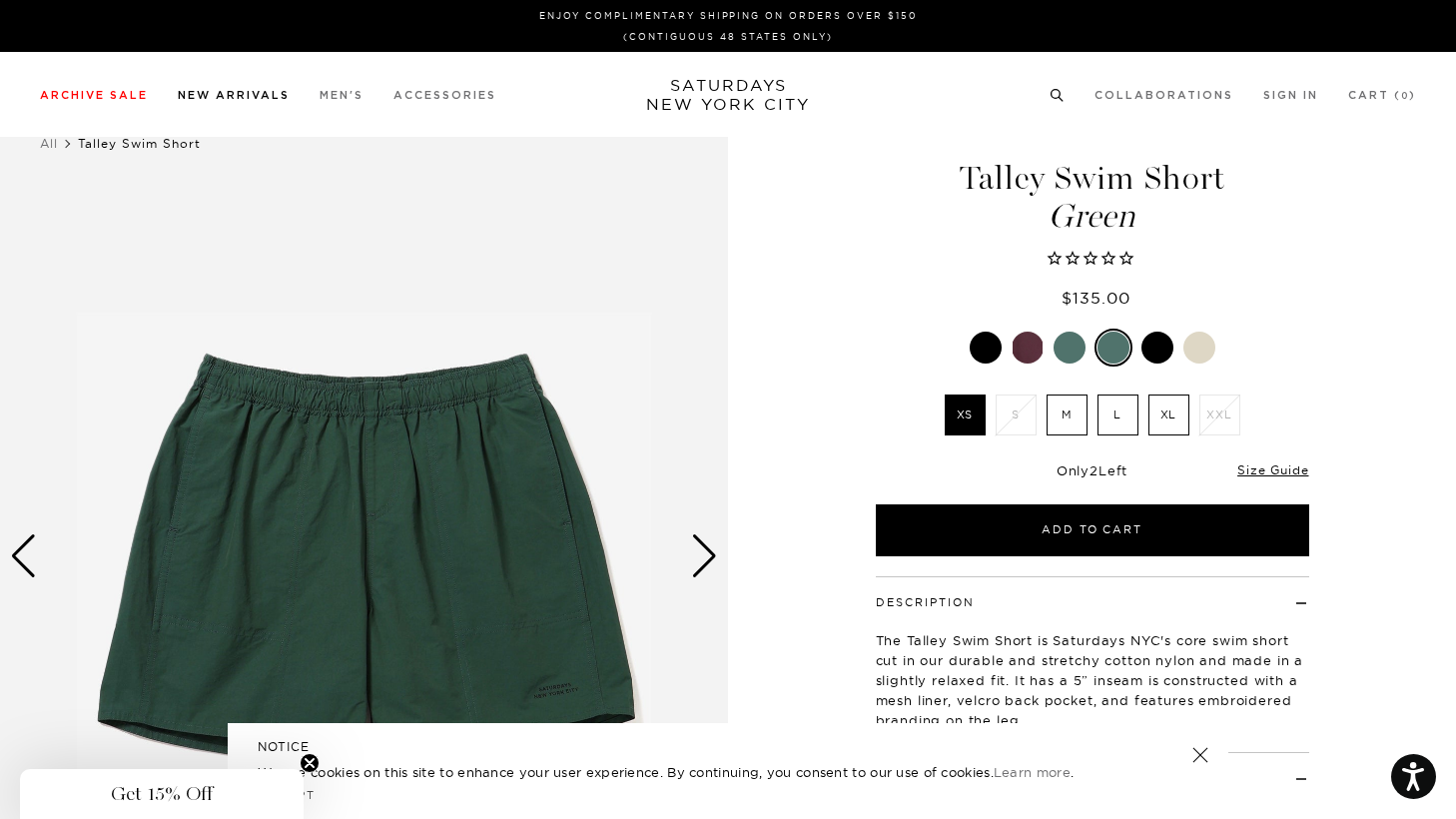 click on "New Arrivals" at bounding box center (234, 95) 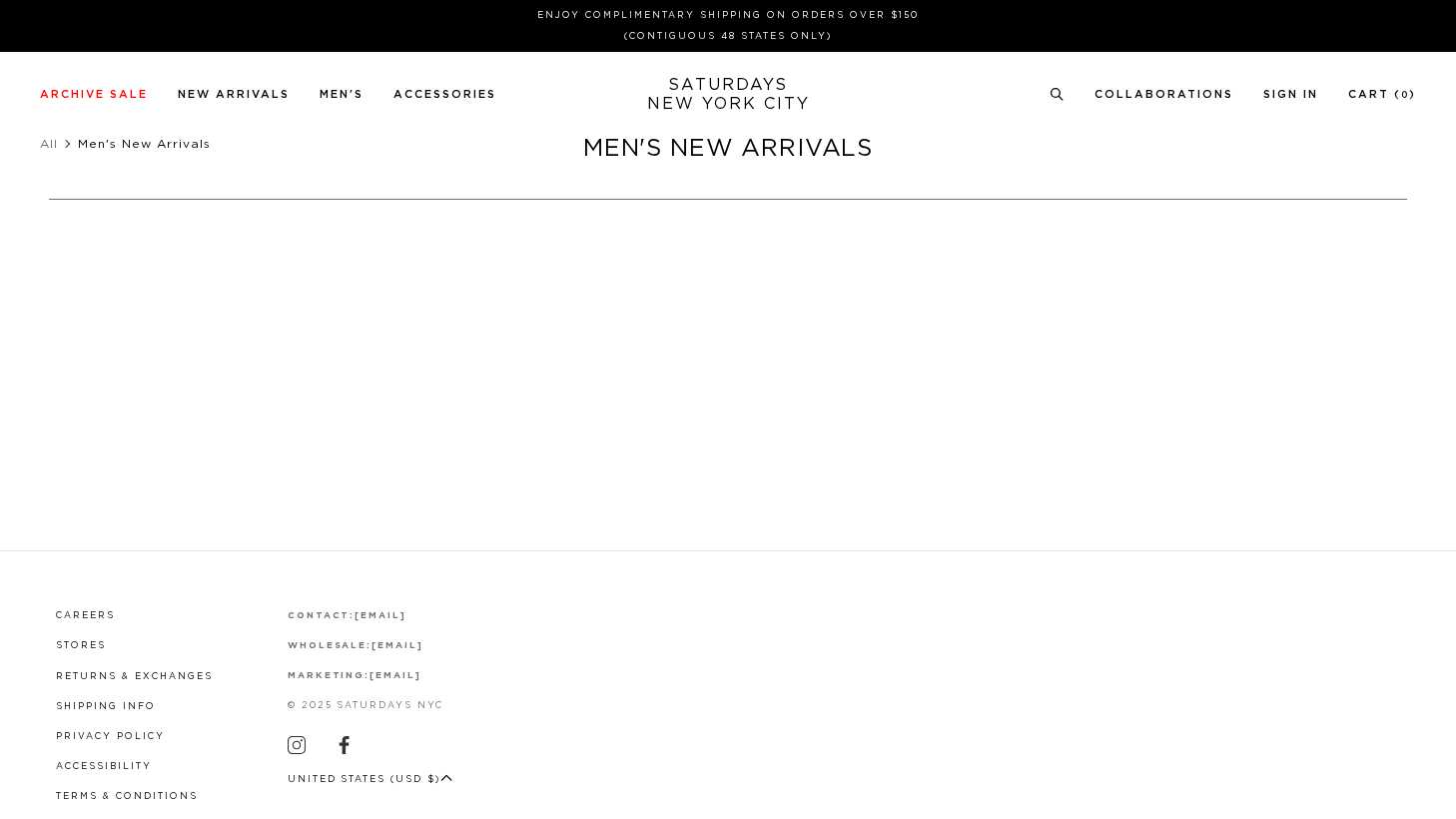 scroll, scrollTop: 0, scrollLeft: 0, axis: both 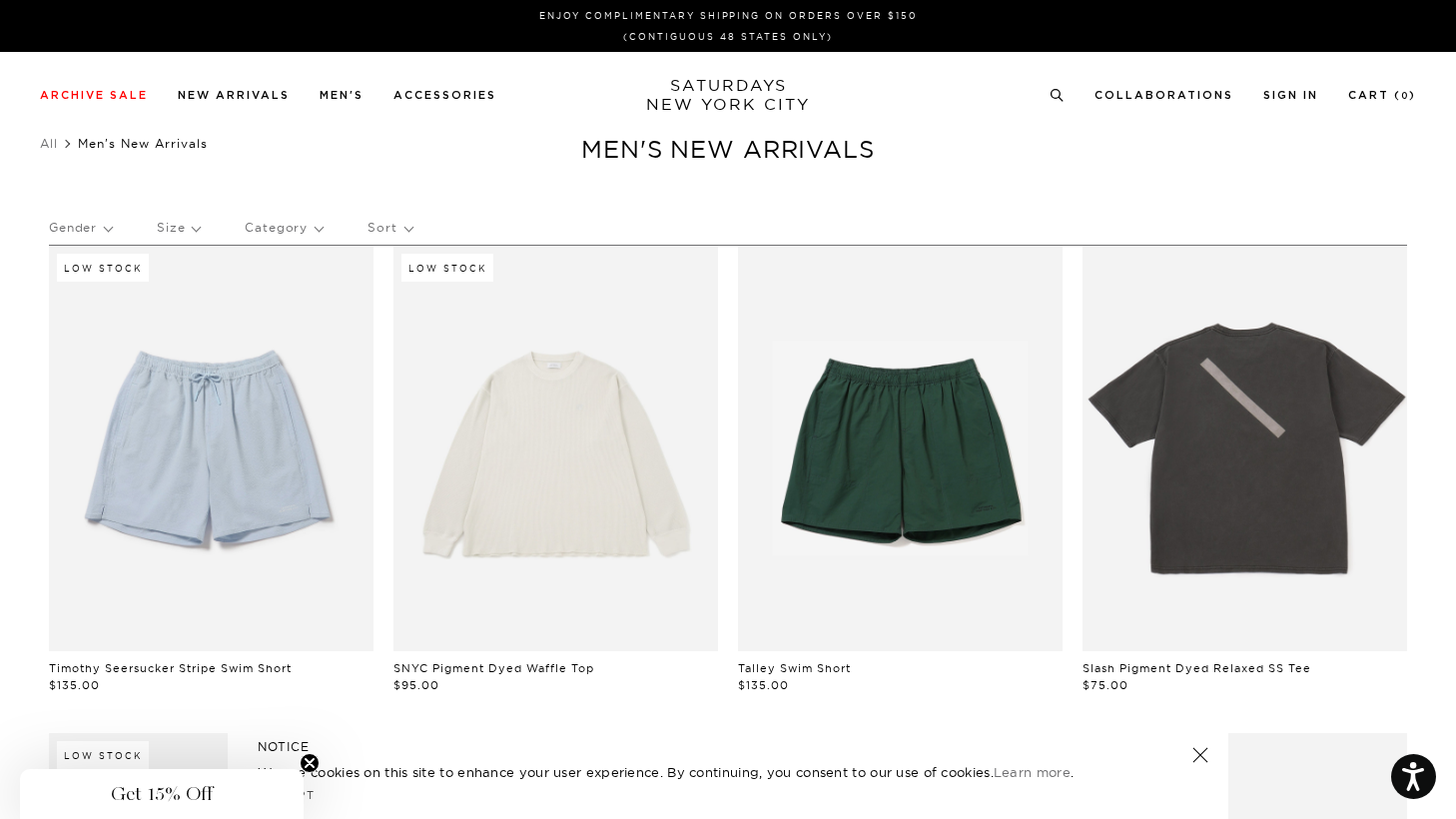 click at bounding box center (555, 448) 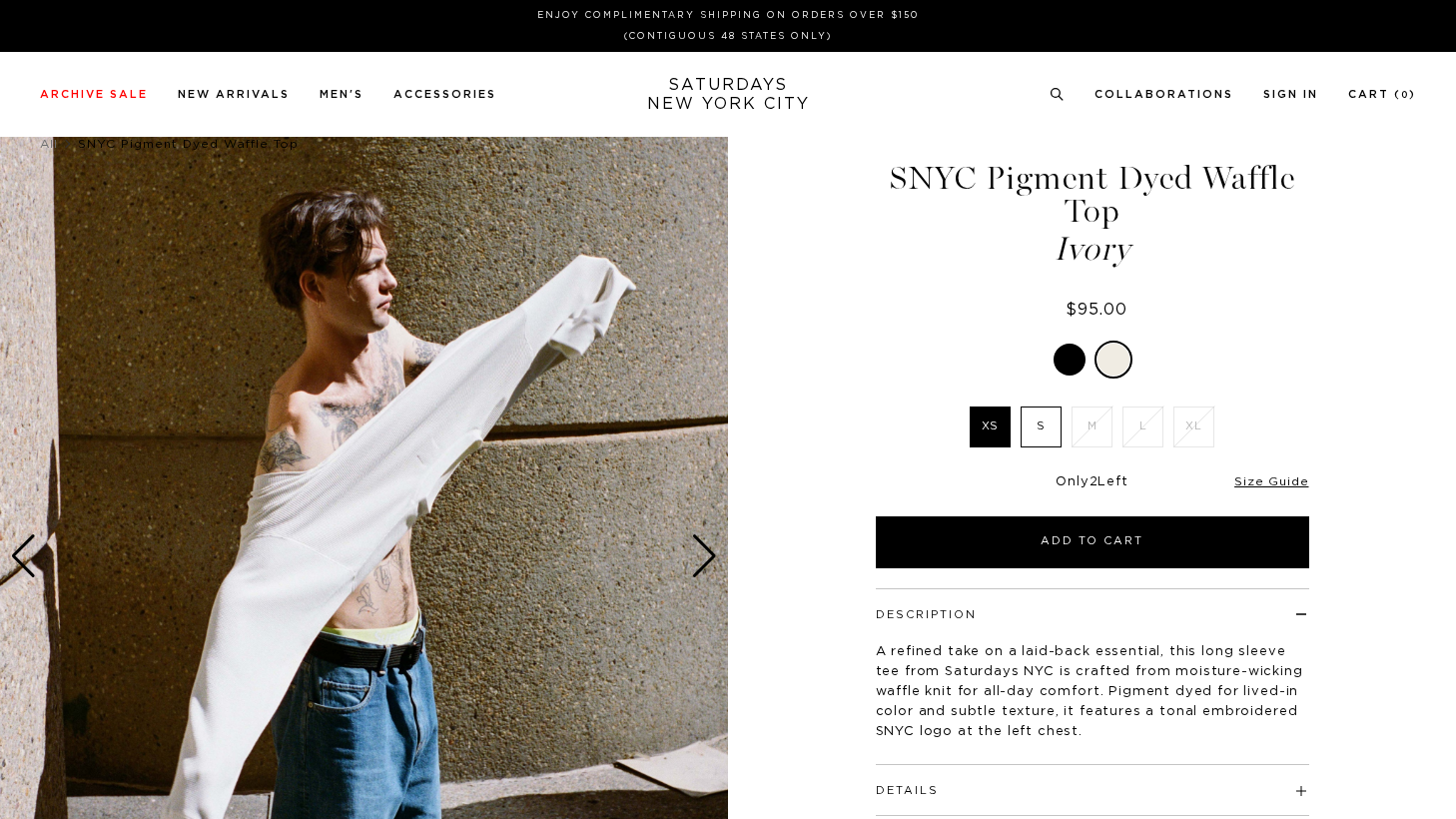 scroll, scrollTop: 0, scrollLeft: 0, axis: both 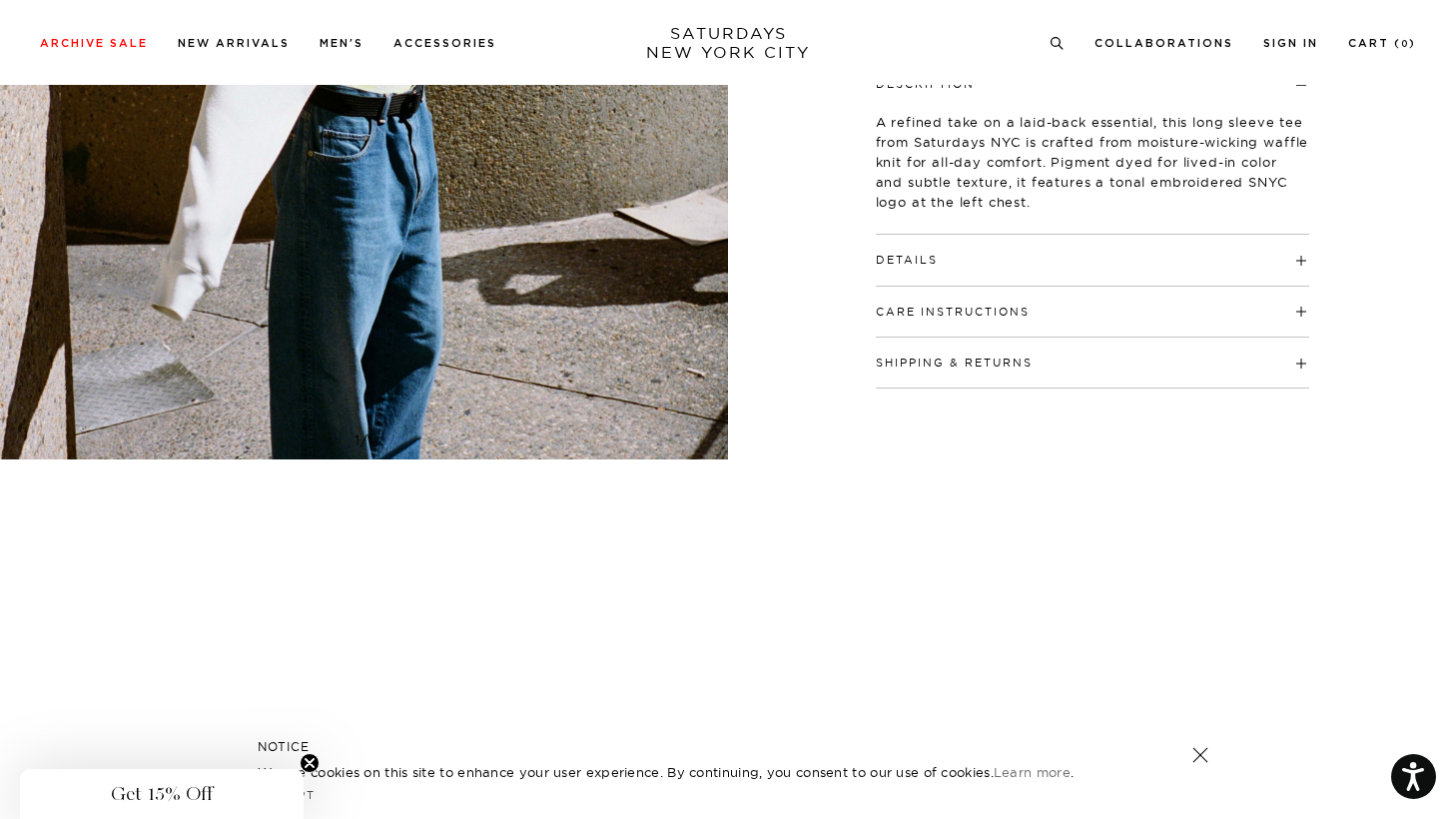 click on "Details" at bounding box center (1092, 251) 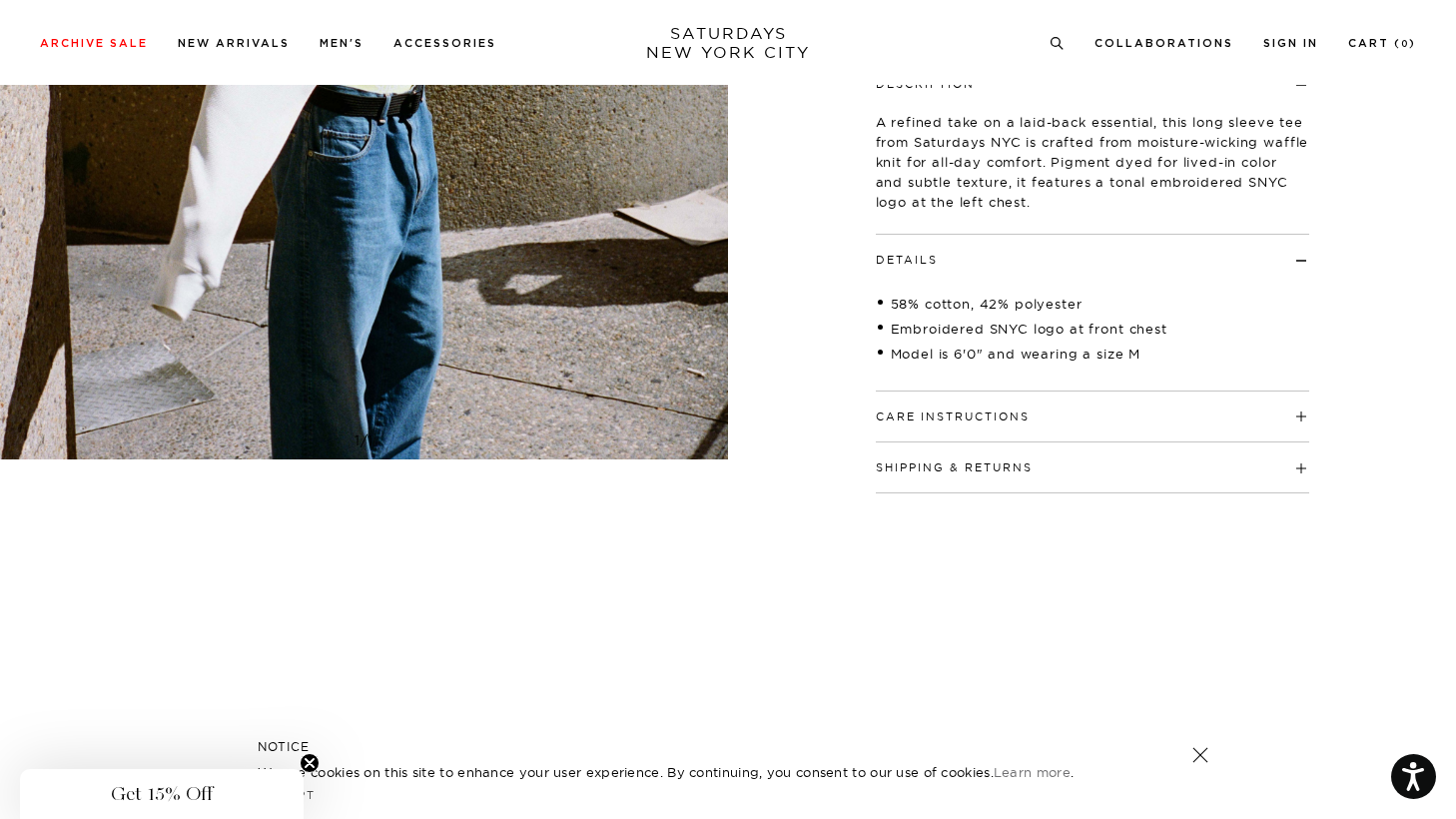 click on "Care Instructions" at bounding box center (1092, 408) 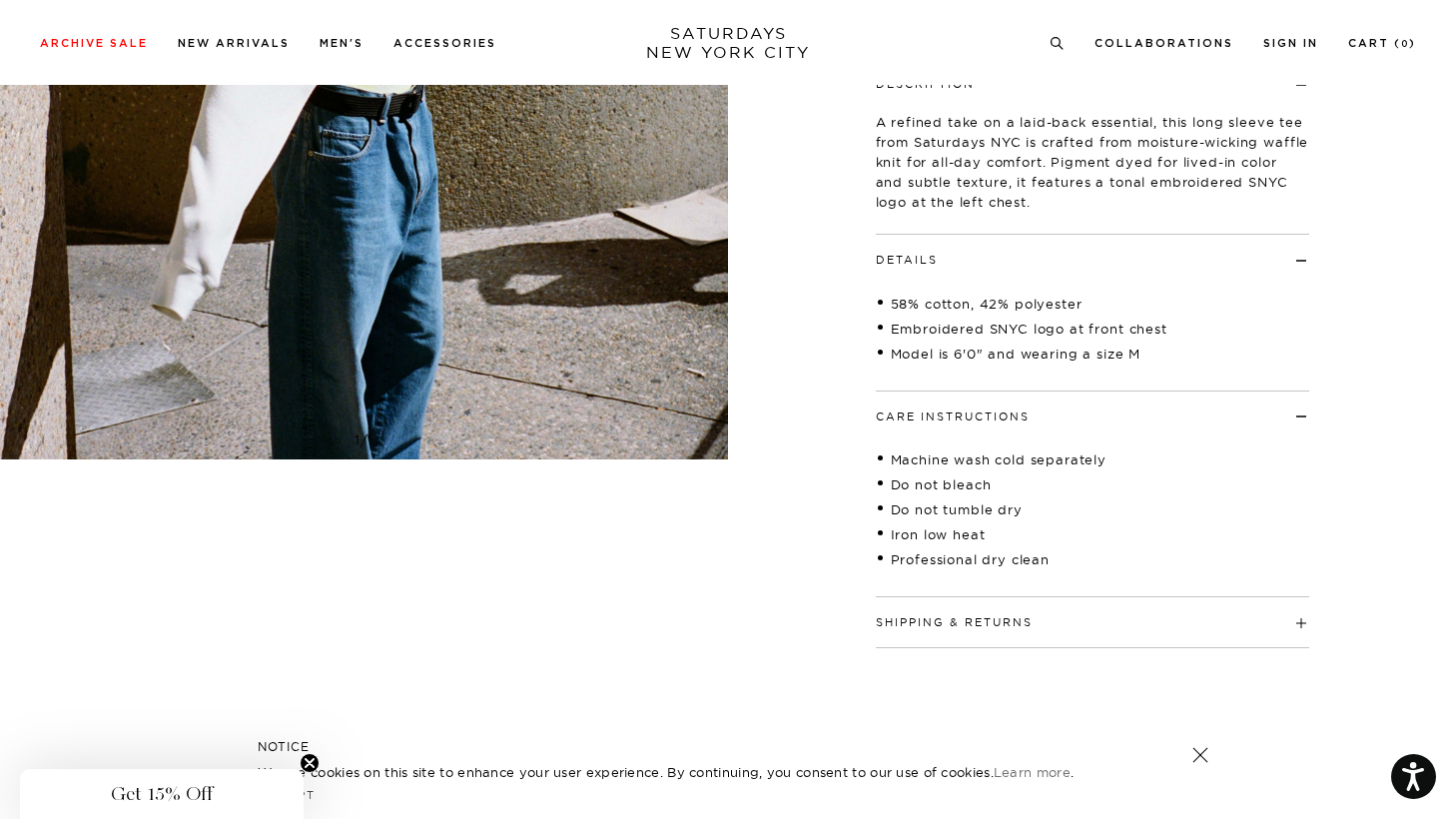 click on "Shipping & Returns" at bounding box center (1092, 613) 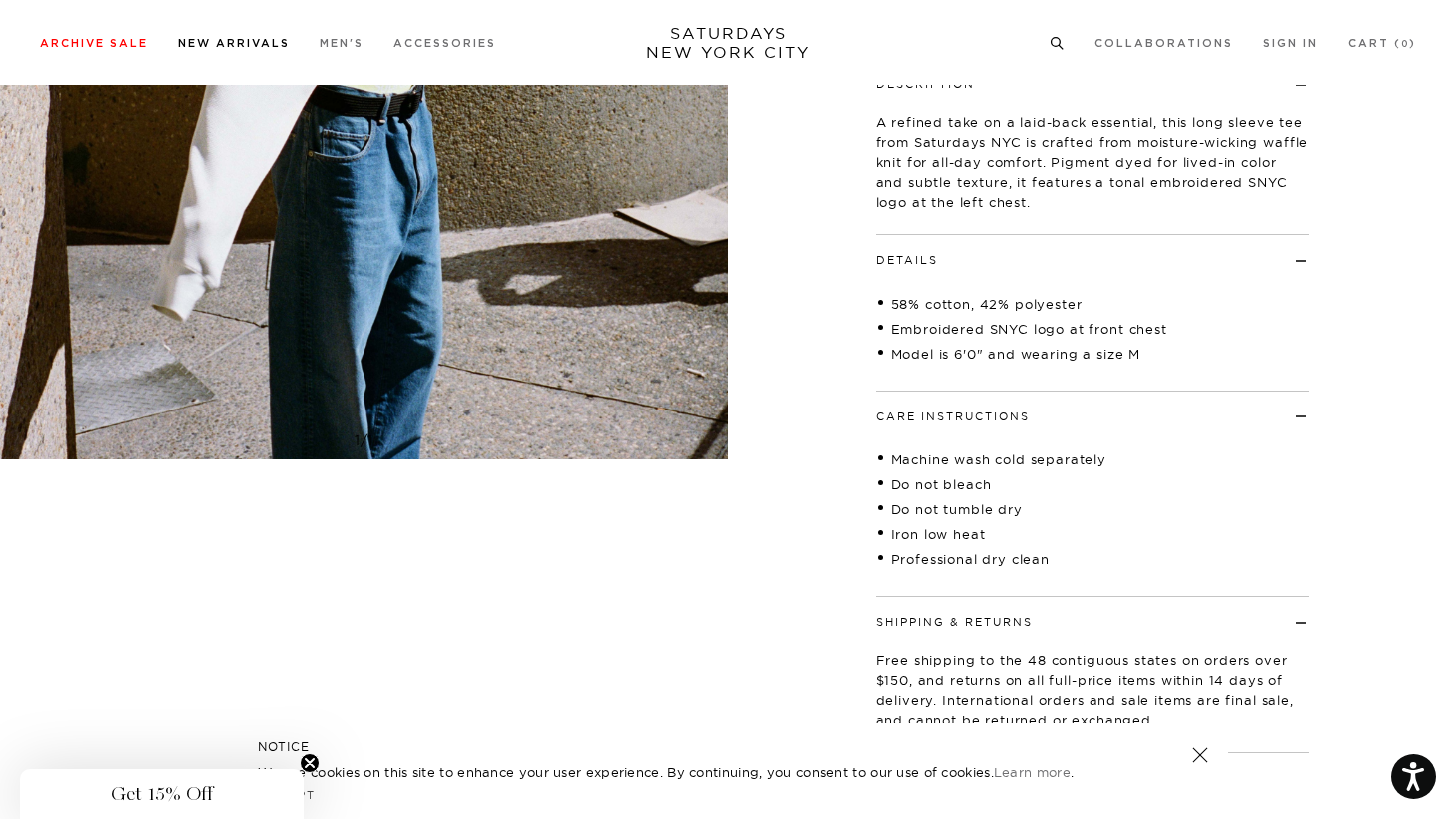 click on "New Arrivals" at bounding box center [234, 43] 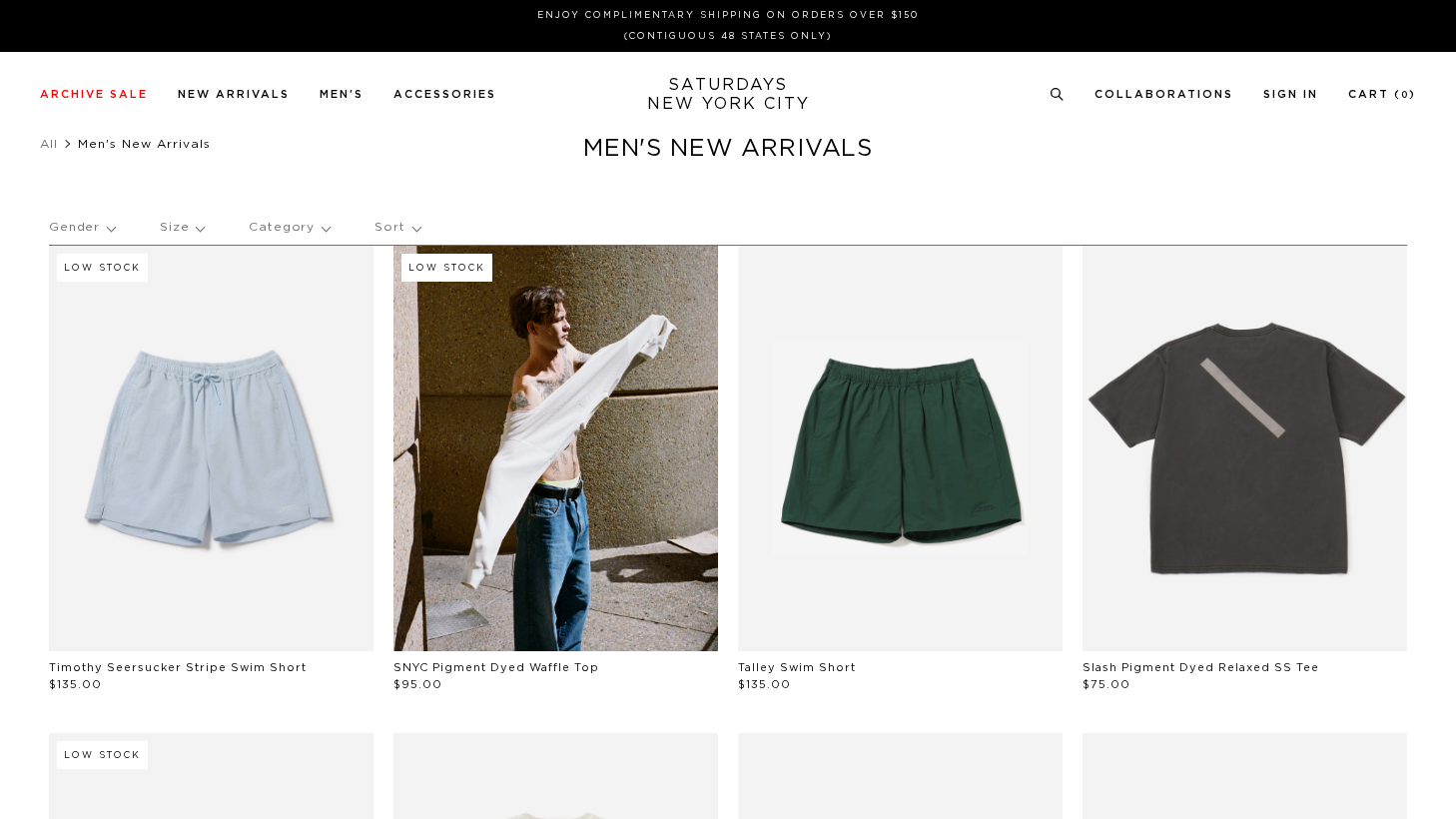 scroll, scrollTop: 0, scrollLeft: 0, axis: both 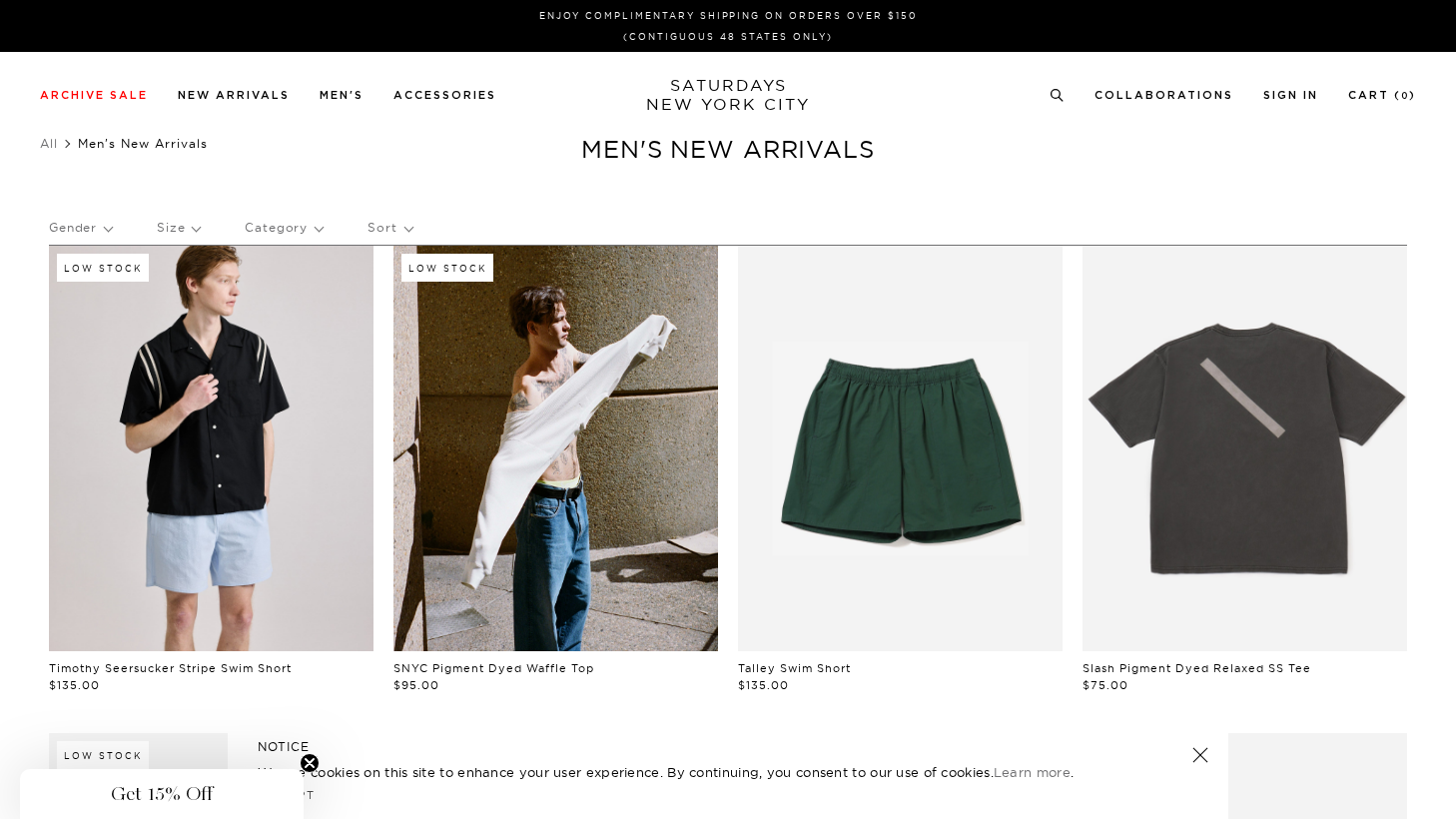 click at bounding box center [211, 448] 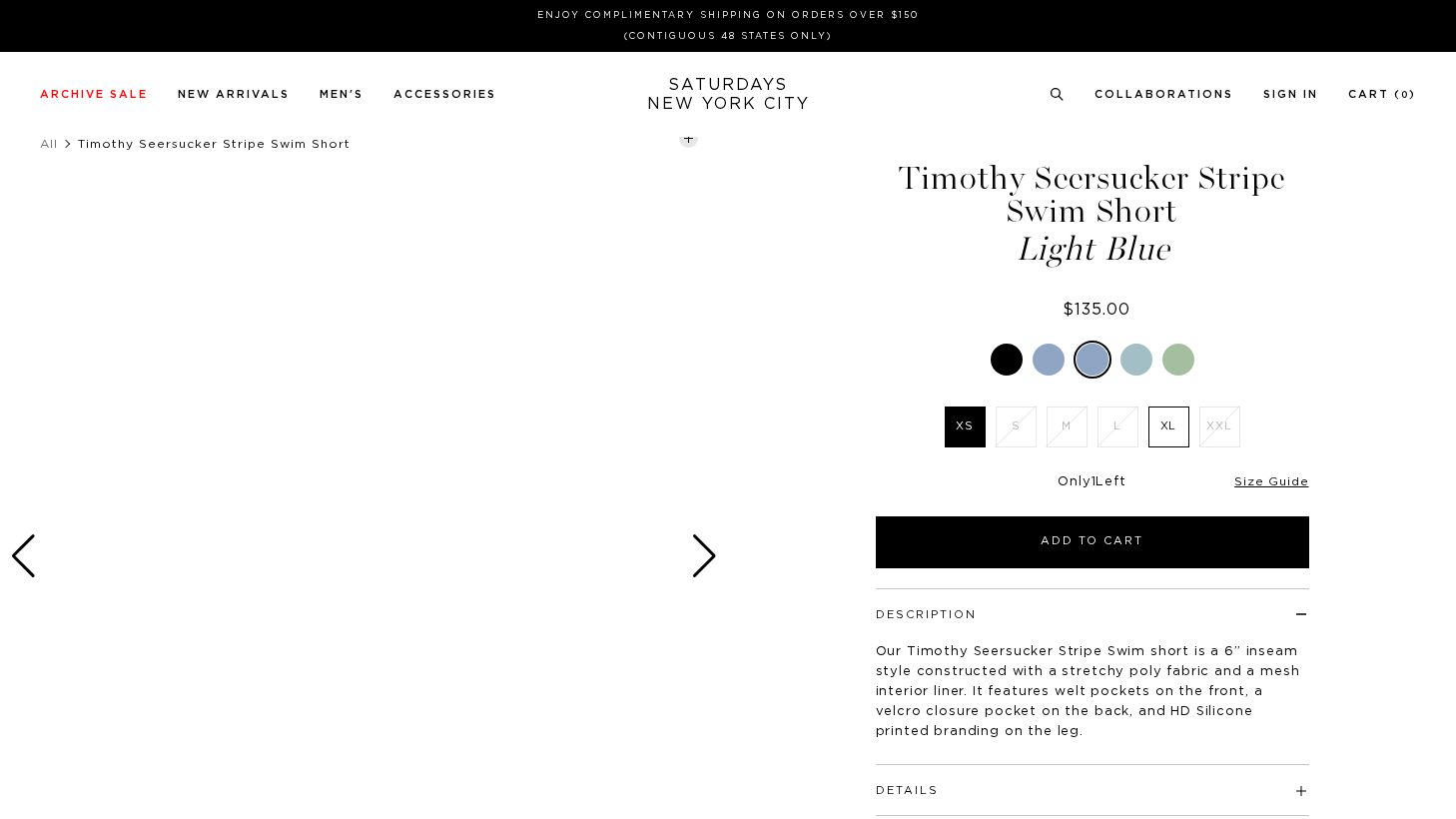 scroll, scrollTop: 0, scrollLeft: 0, axis: both 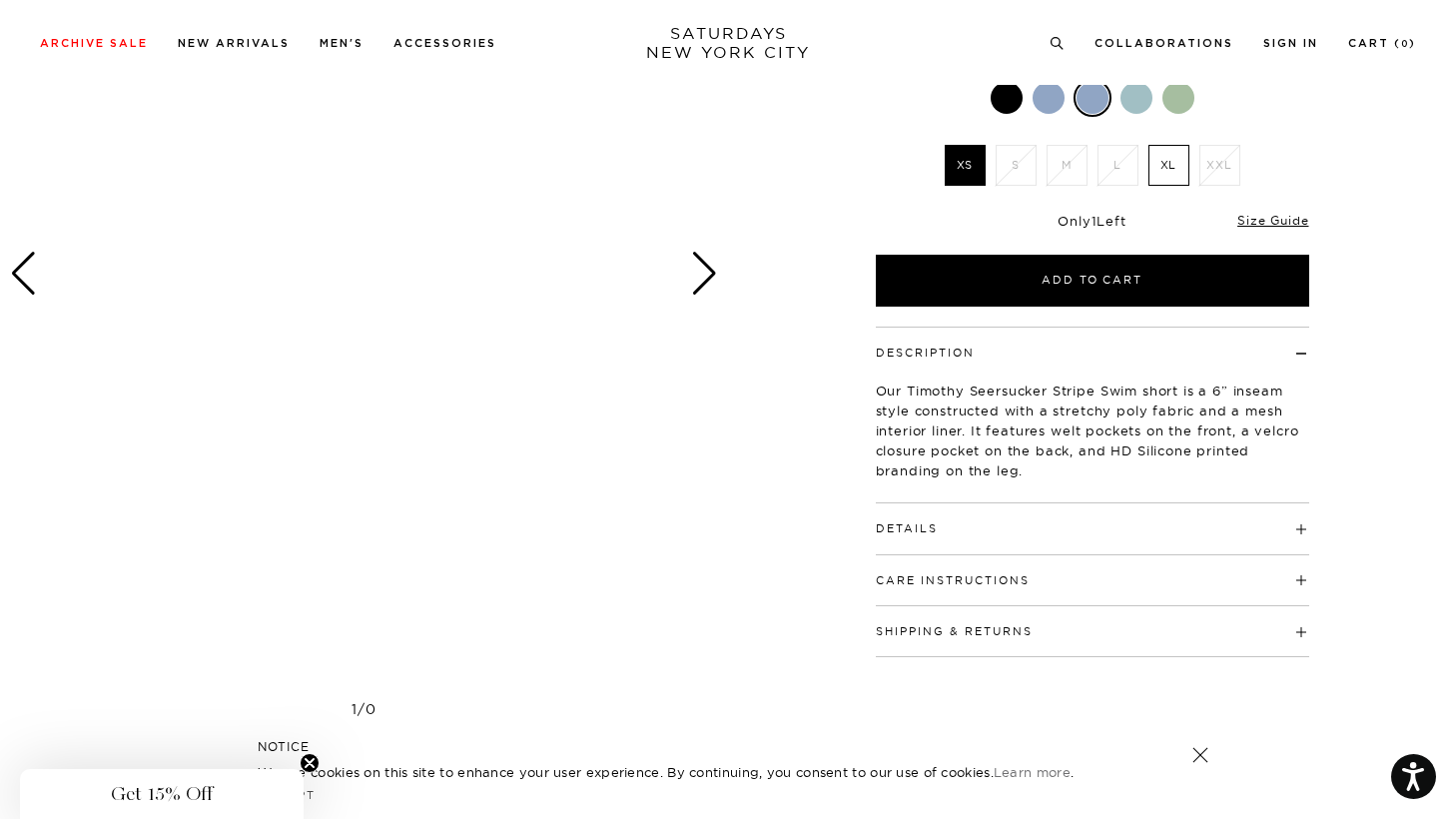click on "Care Instructions" at bounding box center (1092, 571) 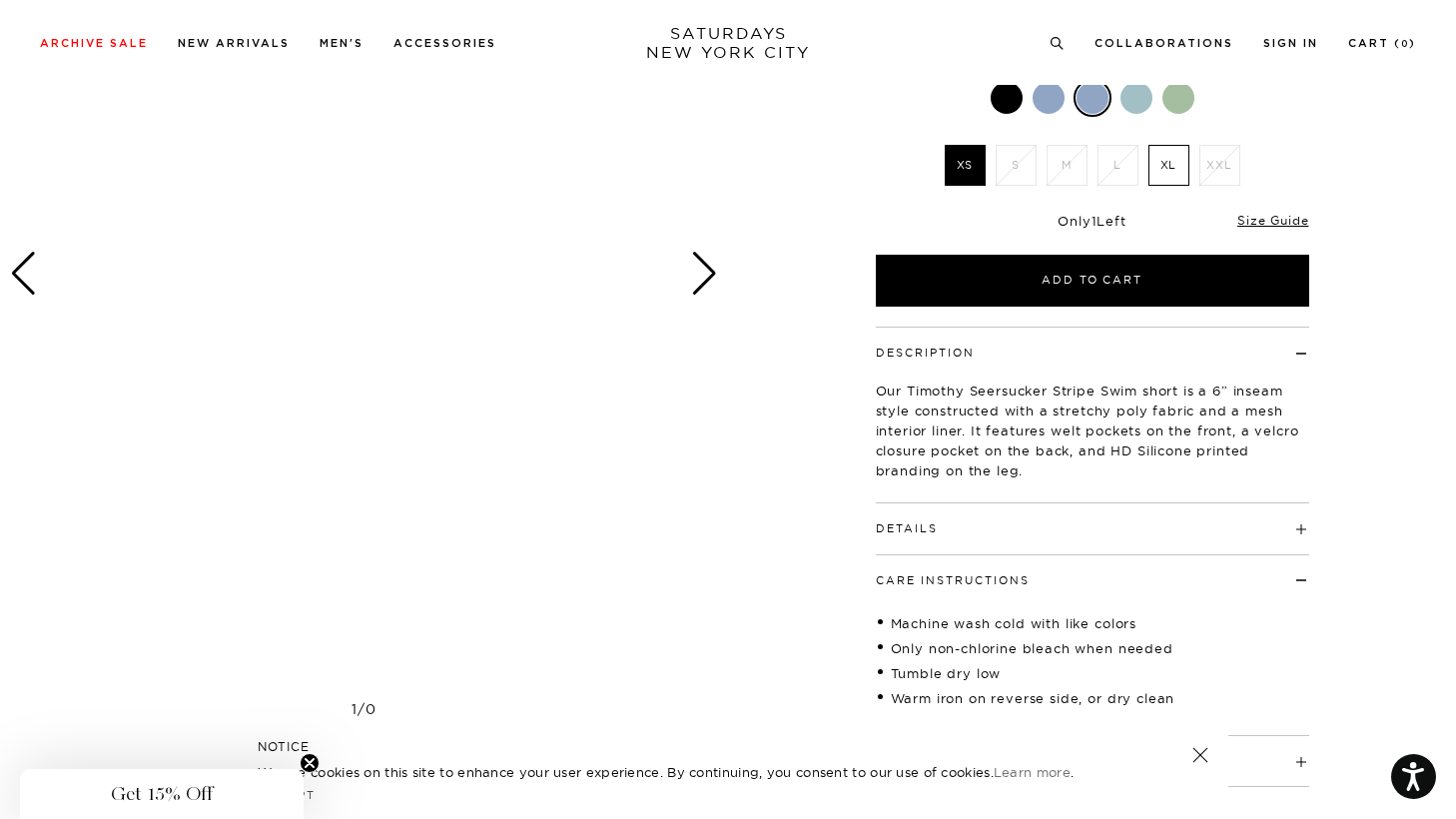 scroll, scrollTop: 0, scrollLeft: 0, axis: both 